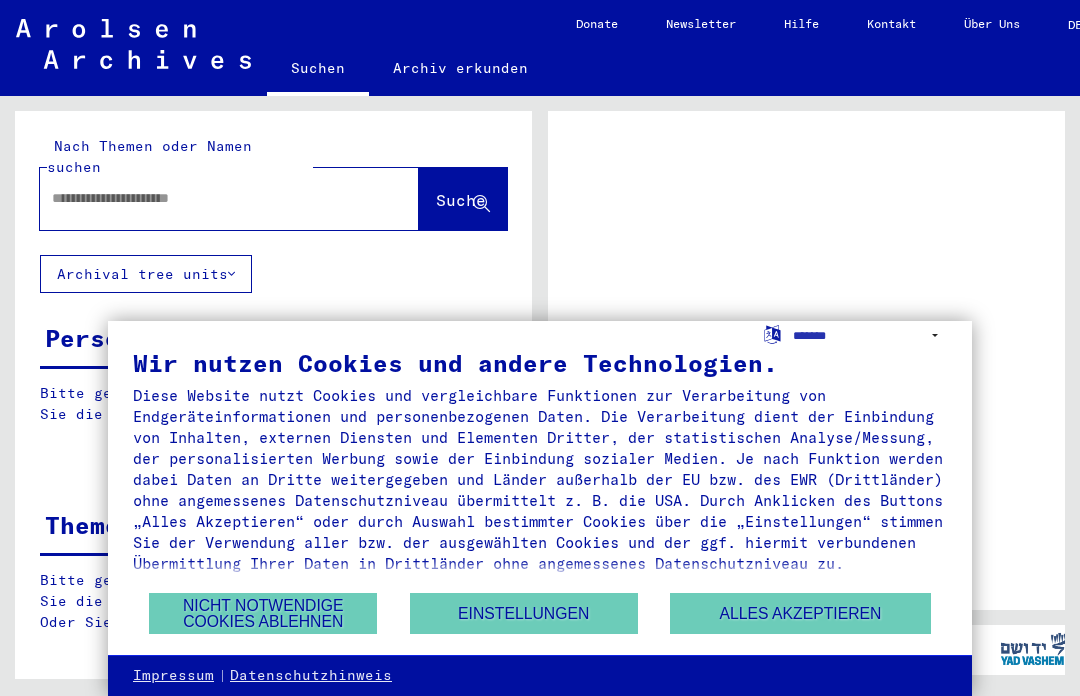 scroll, scrollTop: 0, scrollLeft: 0, axis: both 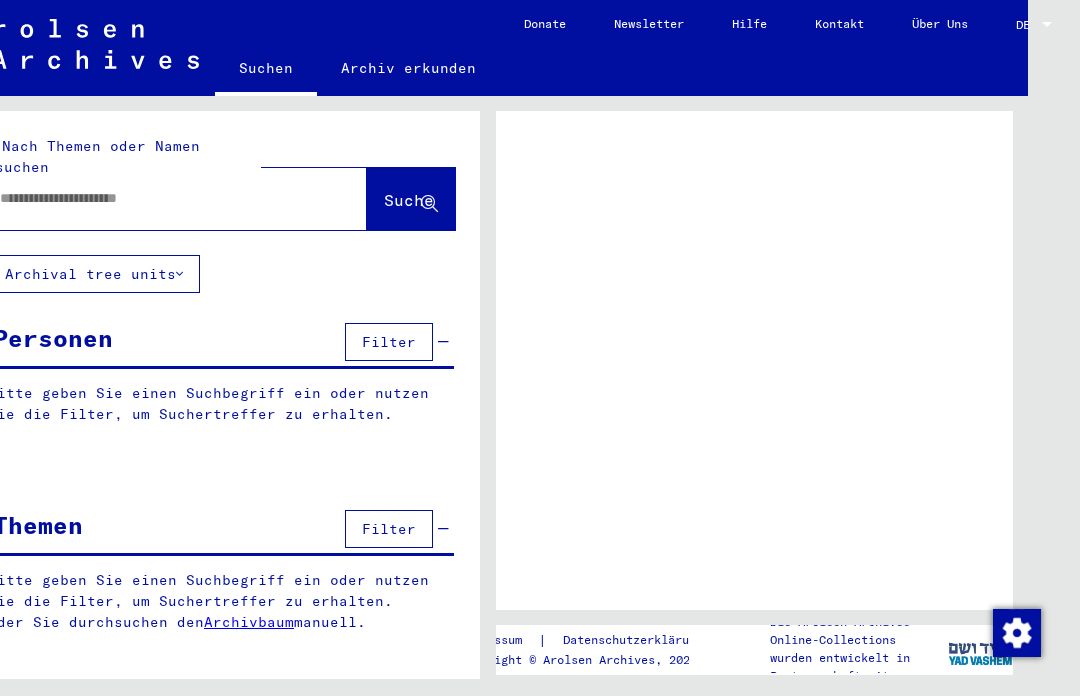 click on "DE" at bounding box center (1027, 25) 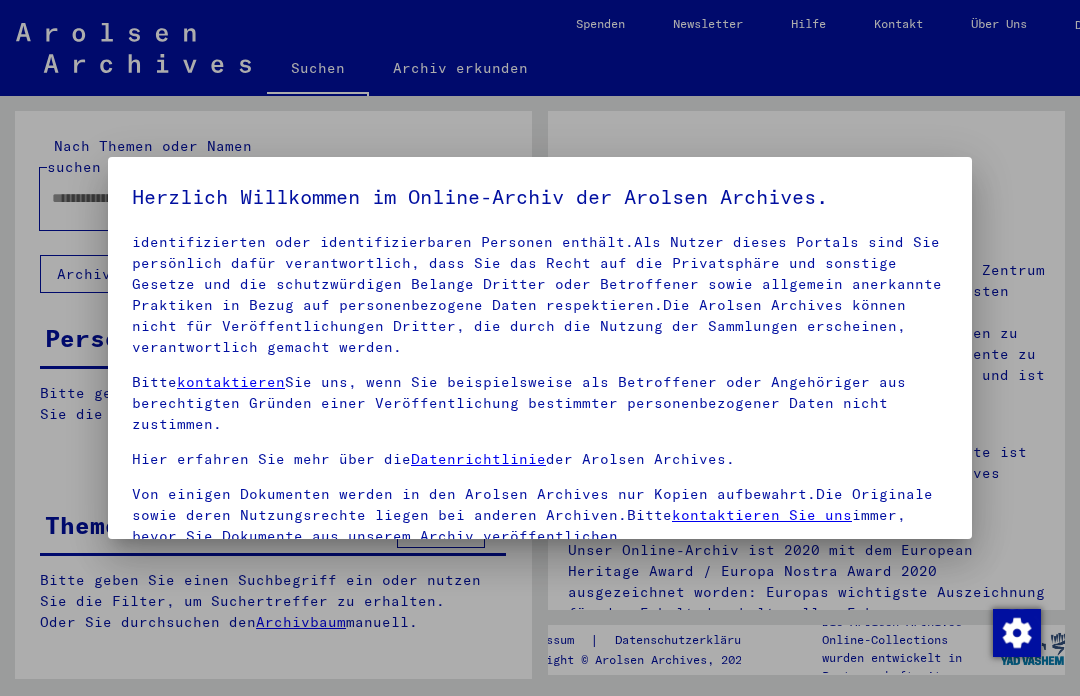 scroll, scrollTop: 112, scrollLeft: 0, axis: vertical 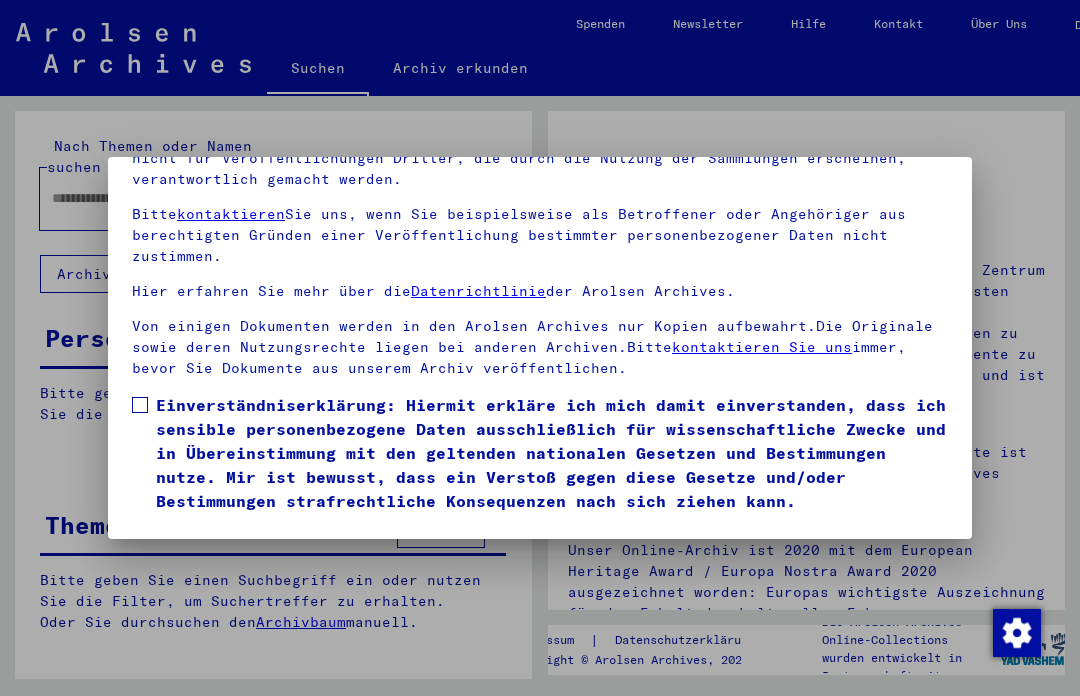 click on "Einverständniserklärung: Hiermit erkläre ich mich damit einverstanden, dass ich sensible personenbezogene Daten ausschließlich für wissenschaftliche Zwecke und in Übereinstimmung mit den geltenden nationalen Gesetzen und Bestimmungen nutze. Mir ist bewusst, dass ein Verstoß gegen diese Gesetze und/oder Bestimmungen strafrechtliche Konsequenzen nach sich ziehen kann." at bounding box center (540, 453) 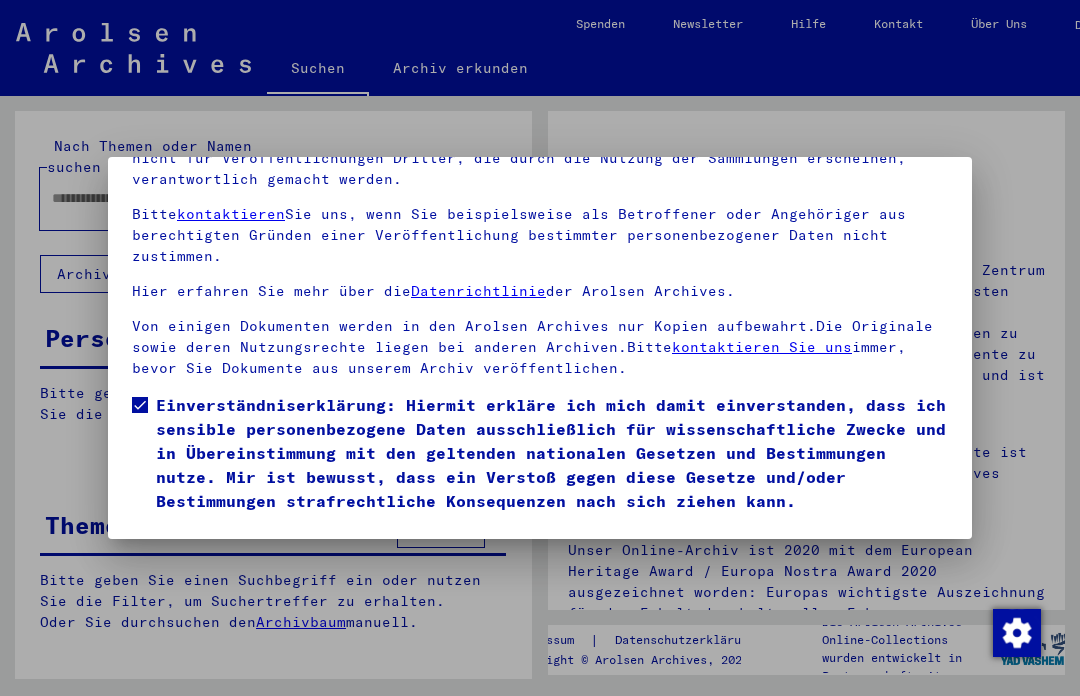 click on "Ich stimme zu" at bounding box center [207, 542] 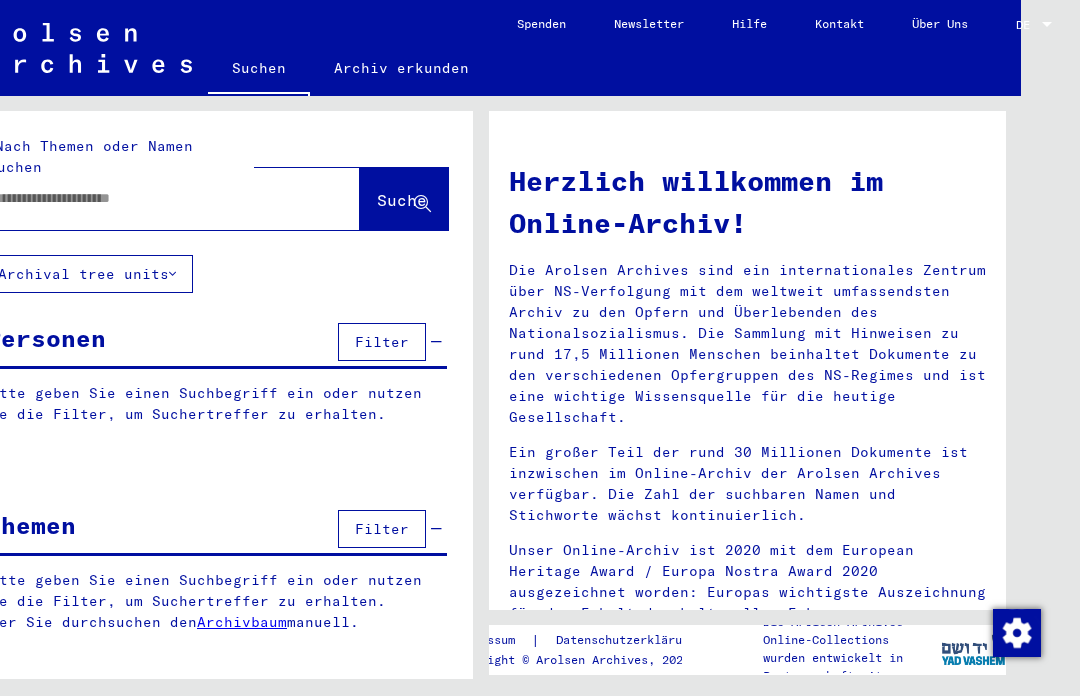 scroll, scrollTop: 0, scrollLeft: 68, axis: horizontal 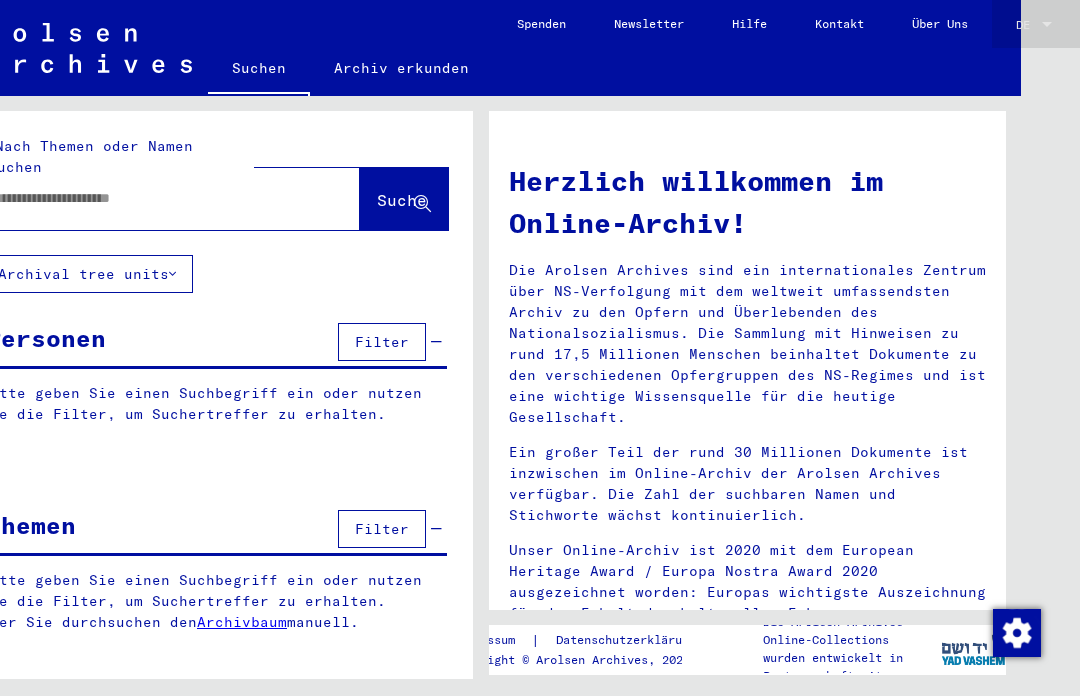 click at bounding box center (1047, 24) 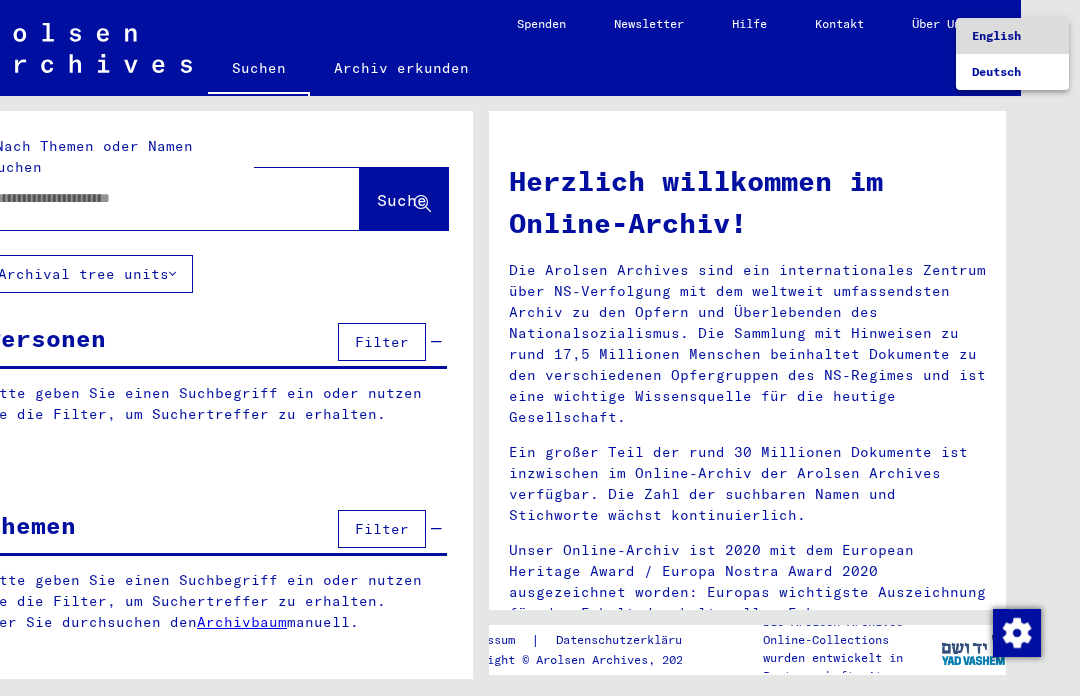 click on "English" at bounding box center (996, 35) 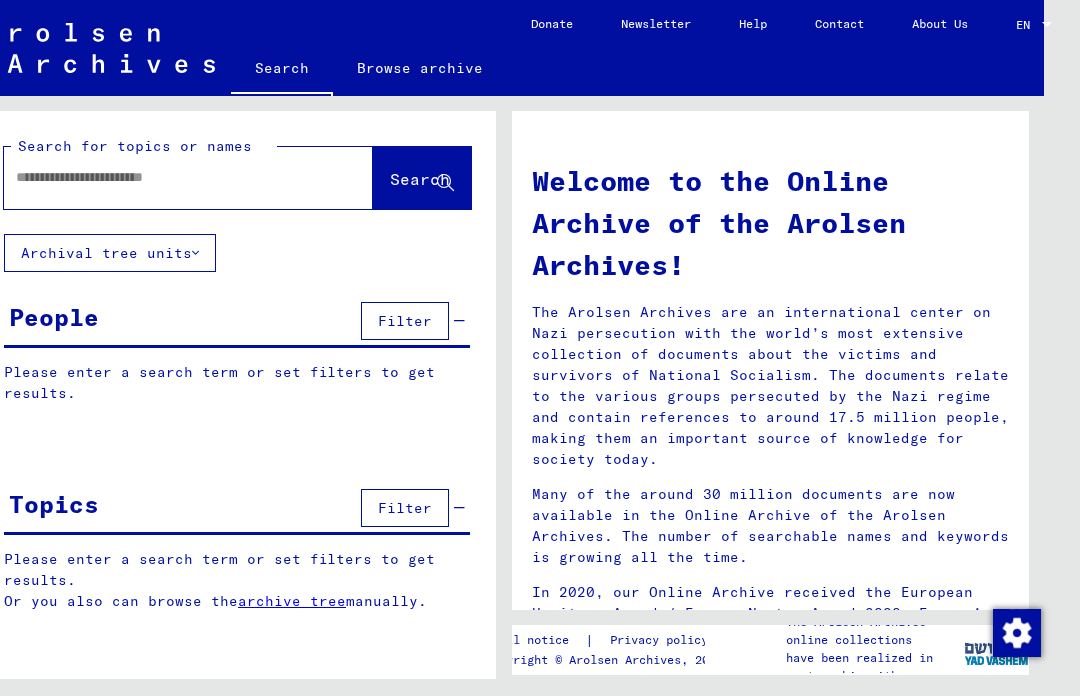 click 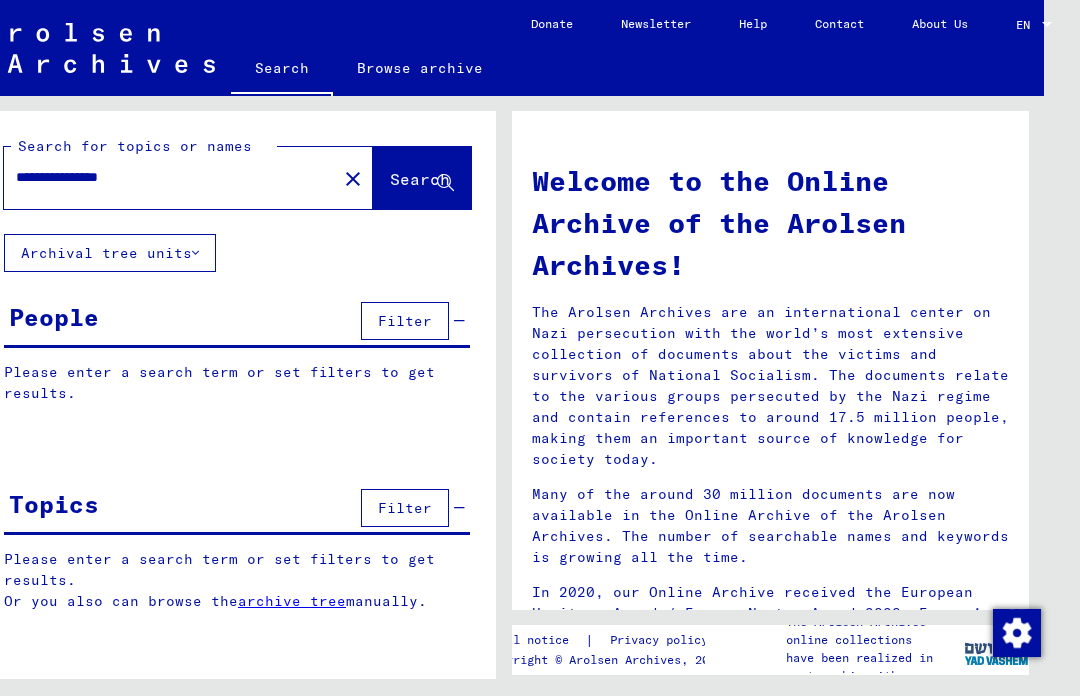 click on "Search" 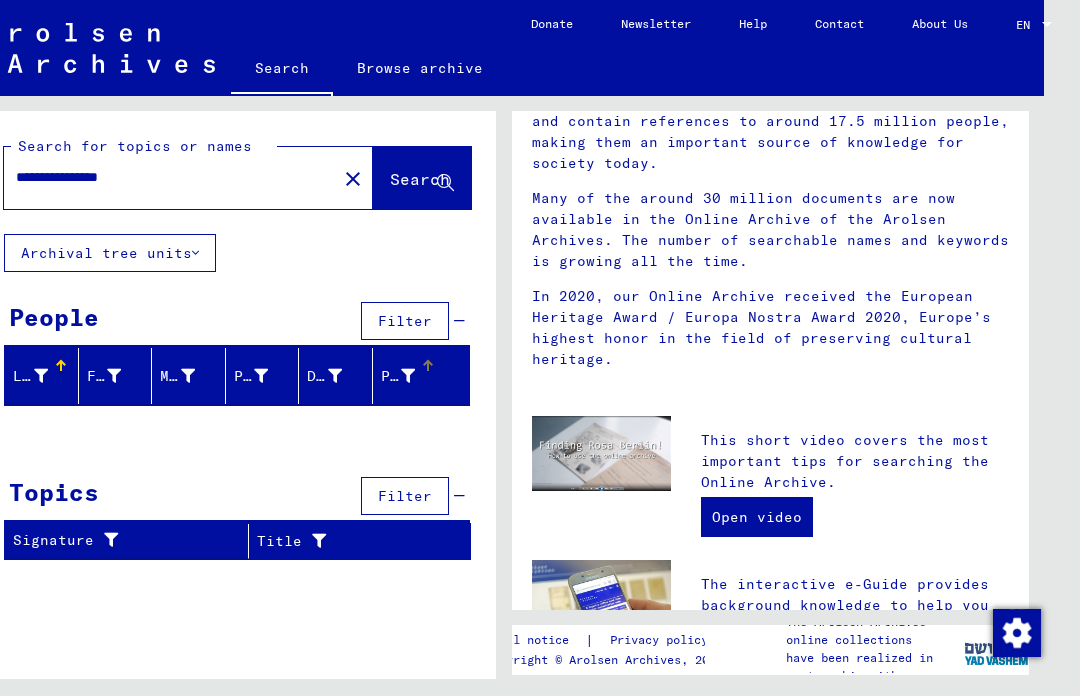 click on "Prisoner #" at bounding box center [421, 376] 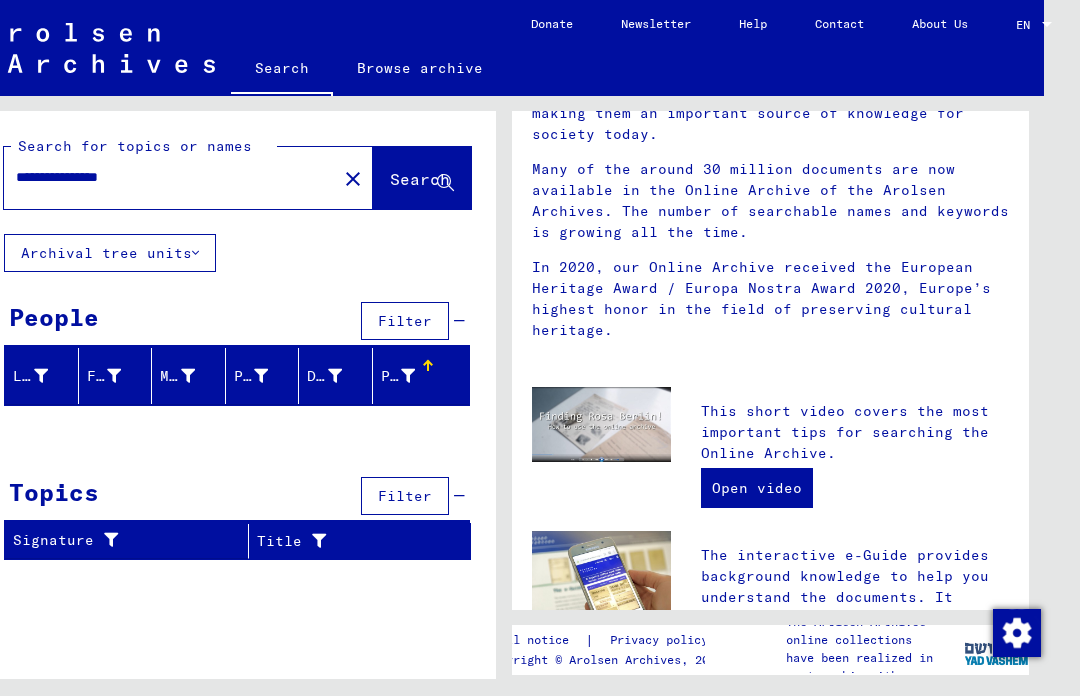 scroll, scrollTop: 326, scrollLeft: 0, axis: vertical 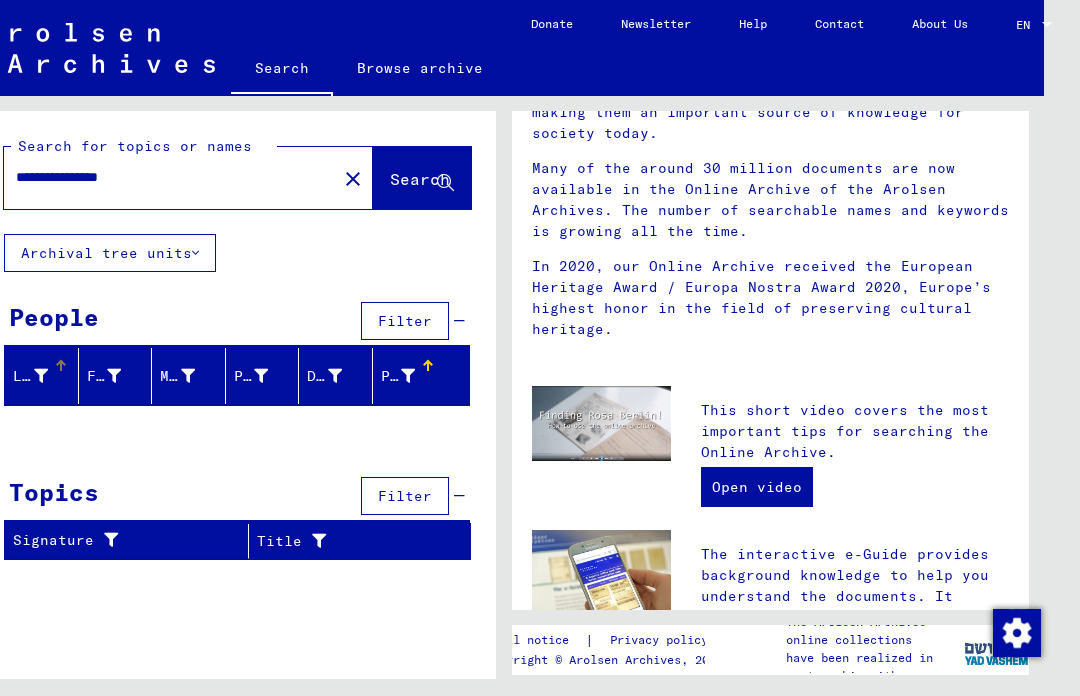 click on "Last Name" at bounding box center [45, 376] 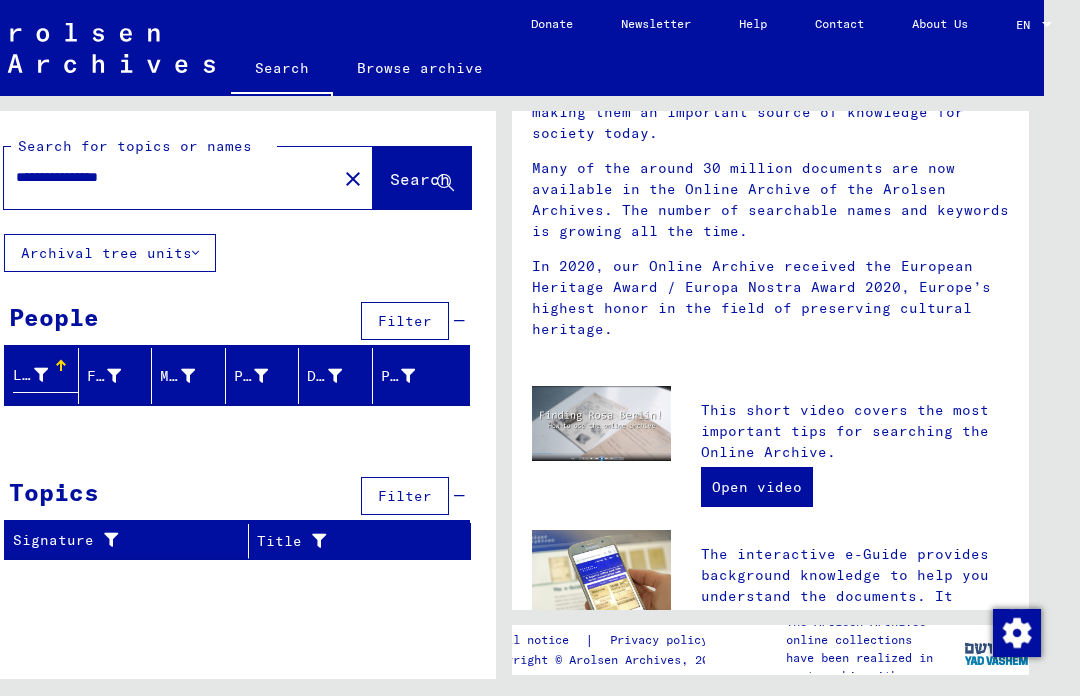 click on "**********" at bounding box center [164, 177] 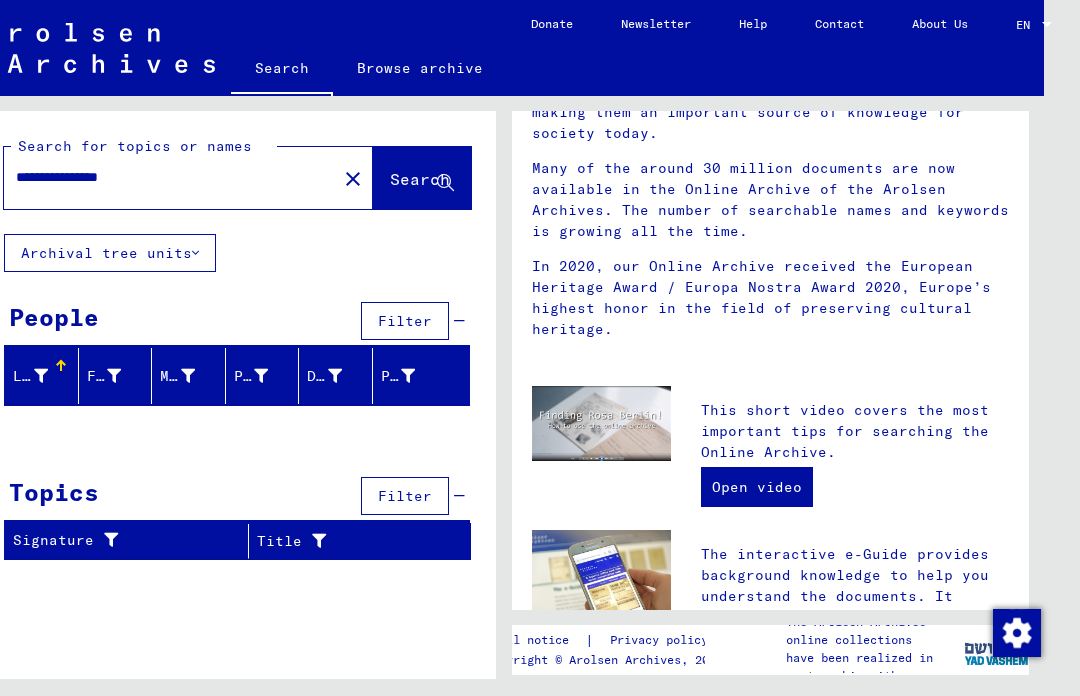 click on "**********" at bounding box center (164, 177) 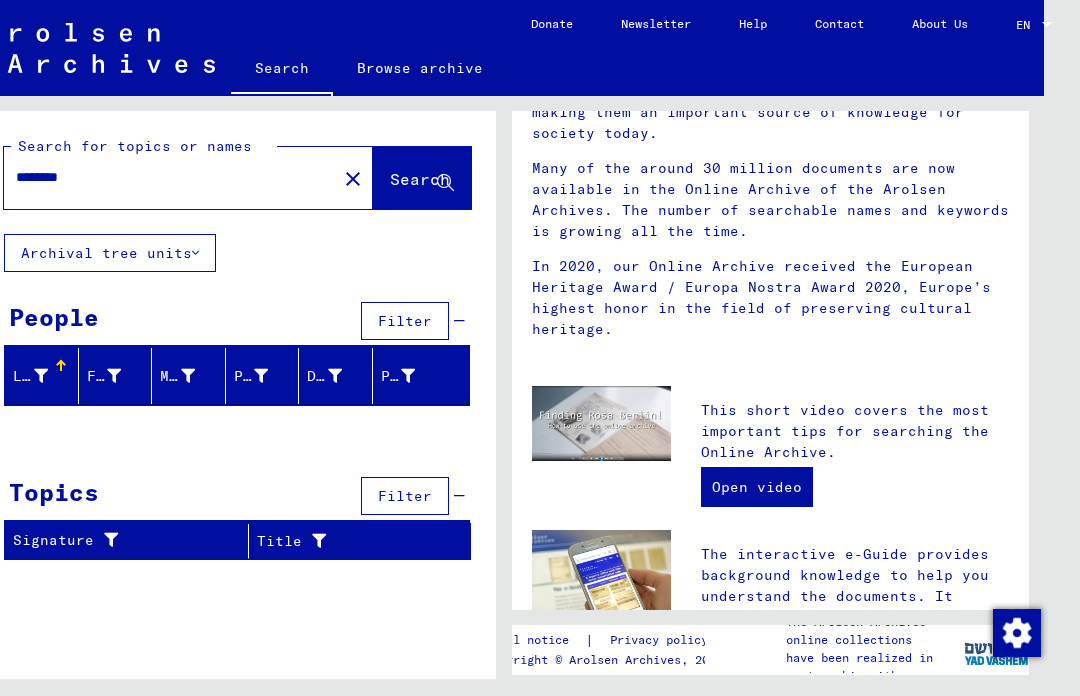 click on "Search" 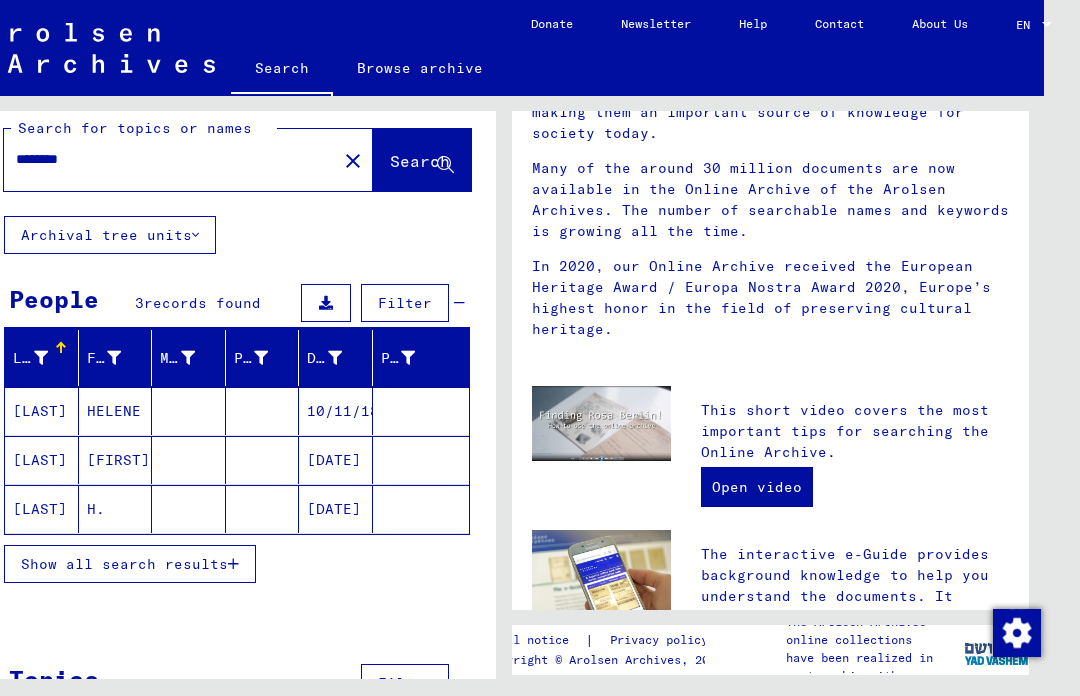 scroll, scrollTop: 18, scrollLeft: 0, axis: vertical 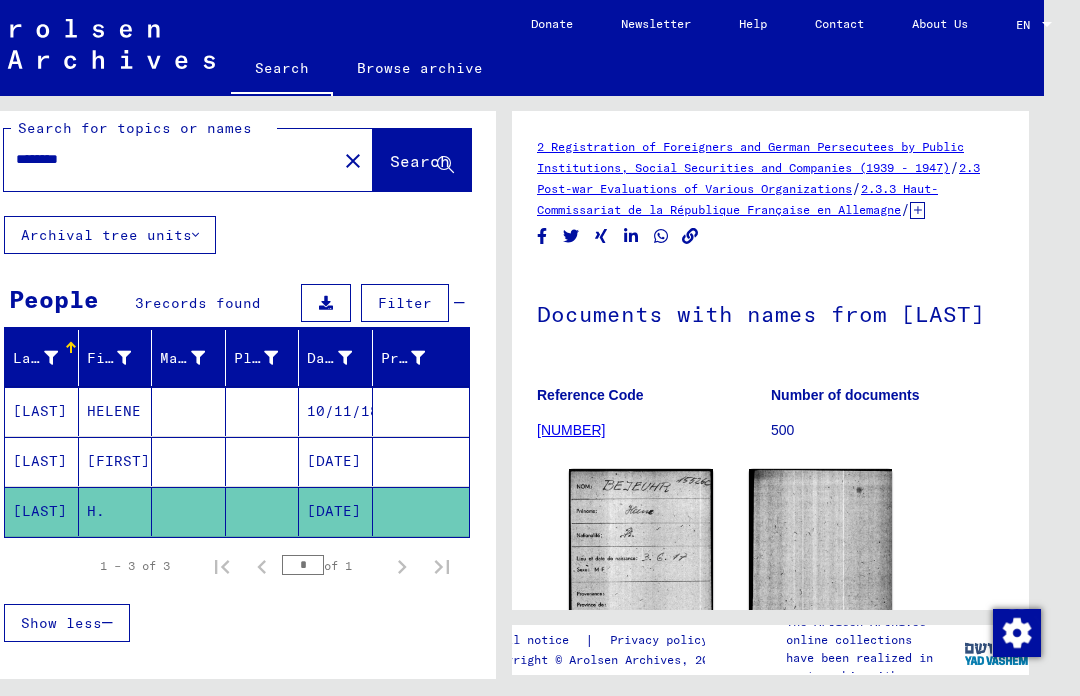 click 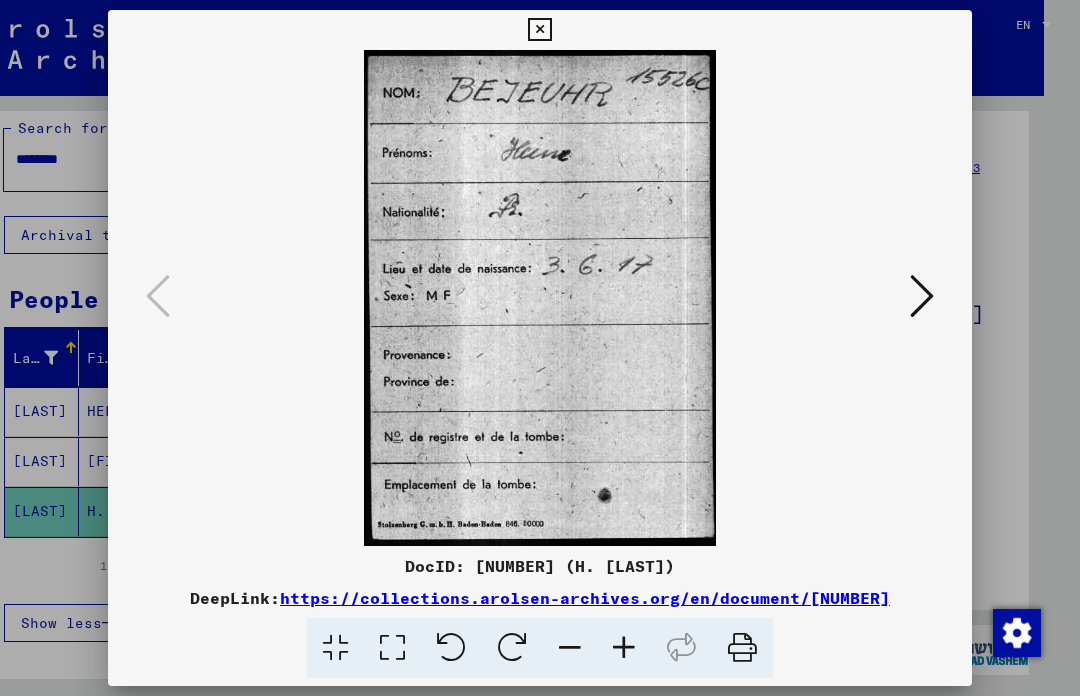click at bounding box center [922, 297] 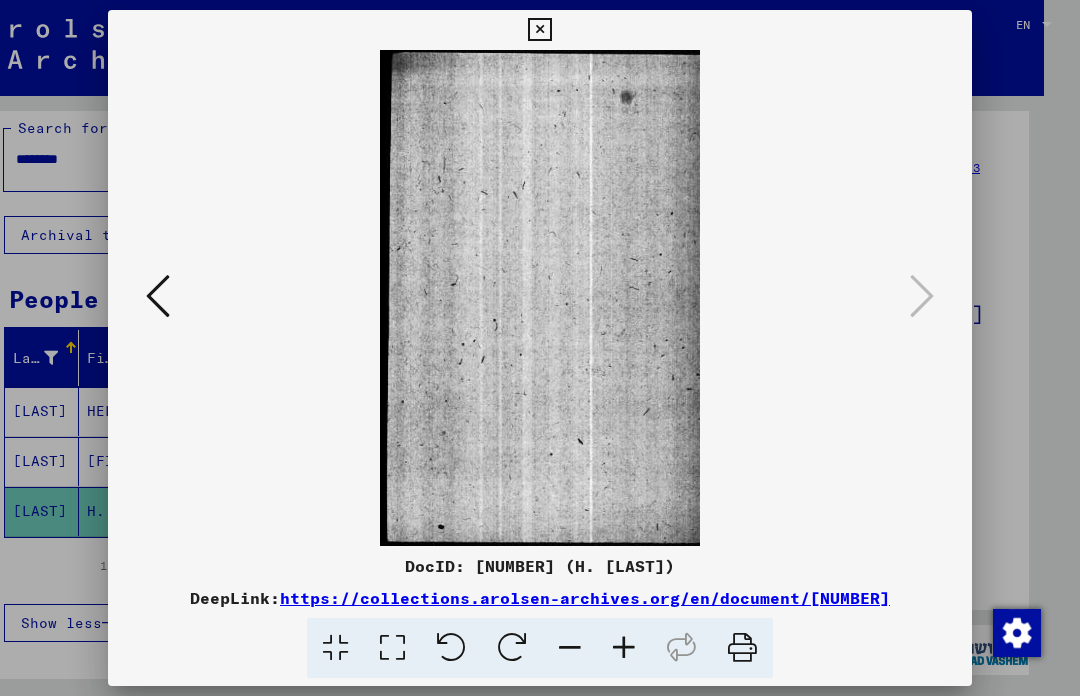 click at bounding box center [539, 30] 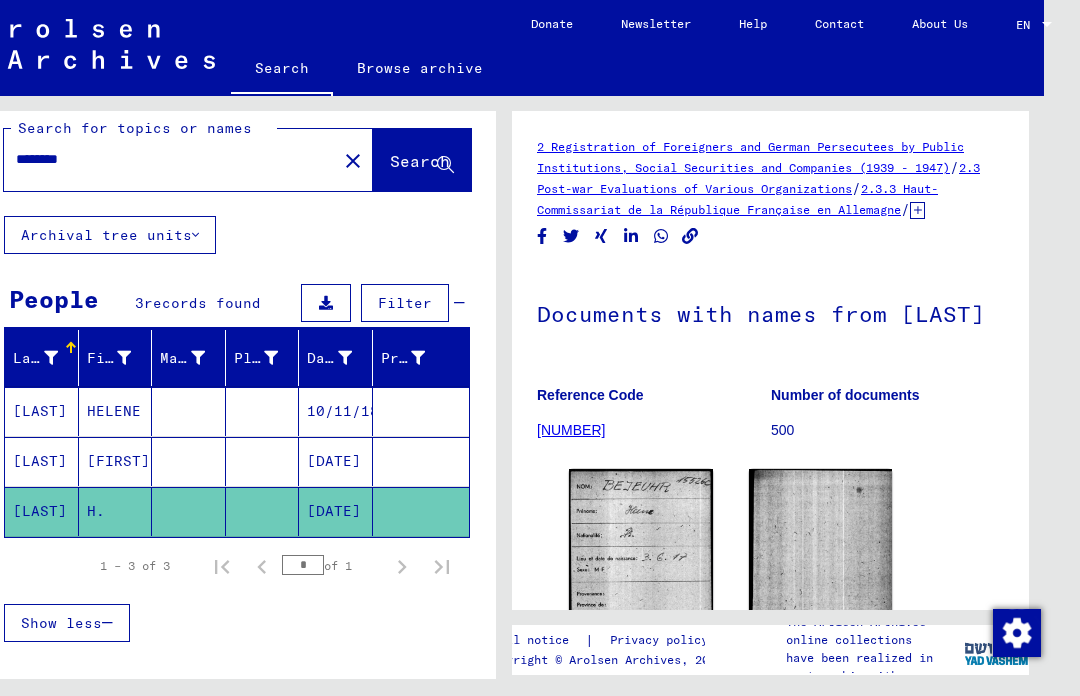 click on "HELENE" at bounding box center (116, 461) 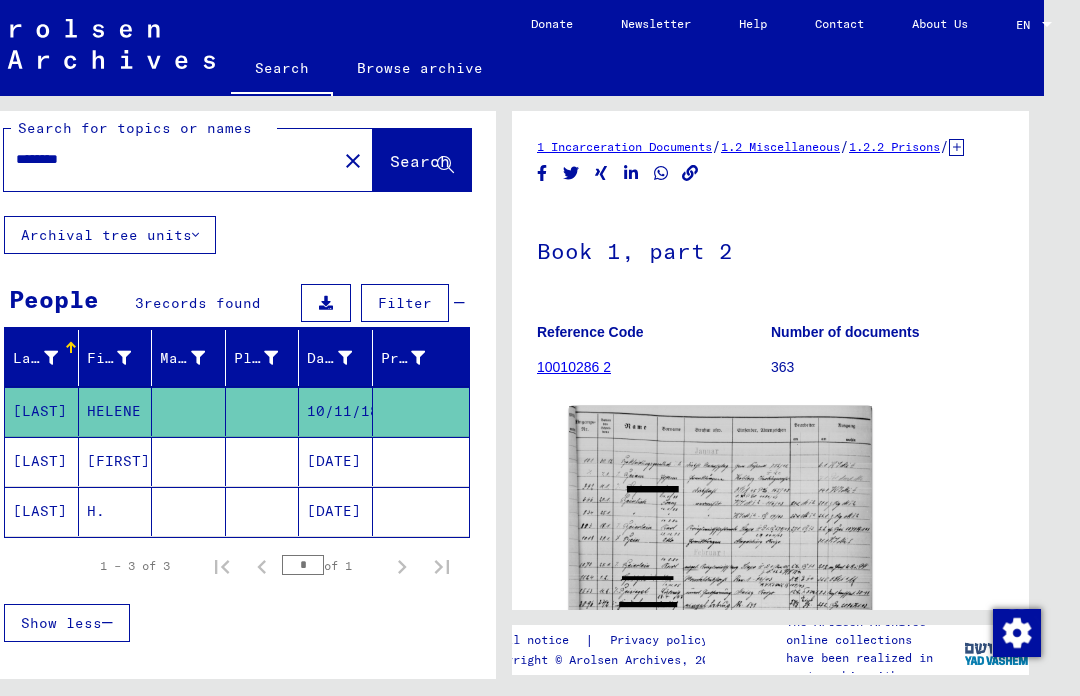 click 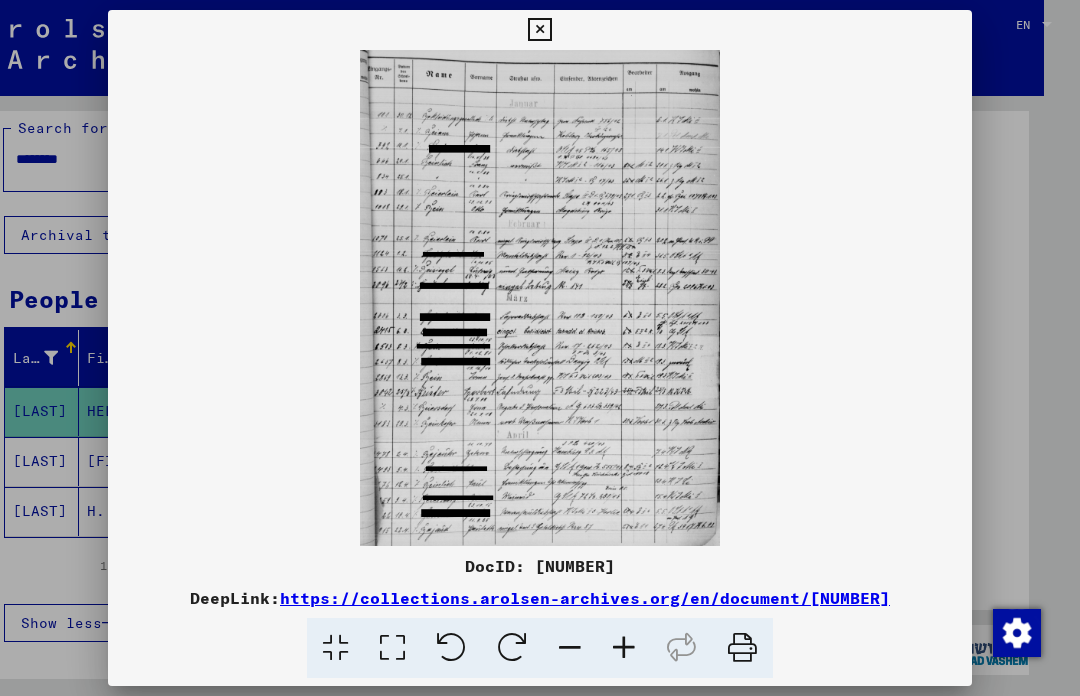 click at bounding box center [539, 30] 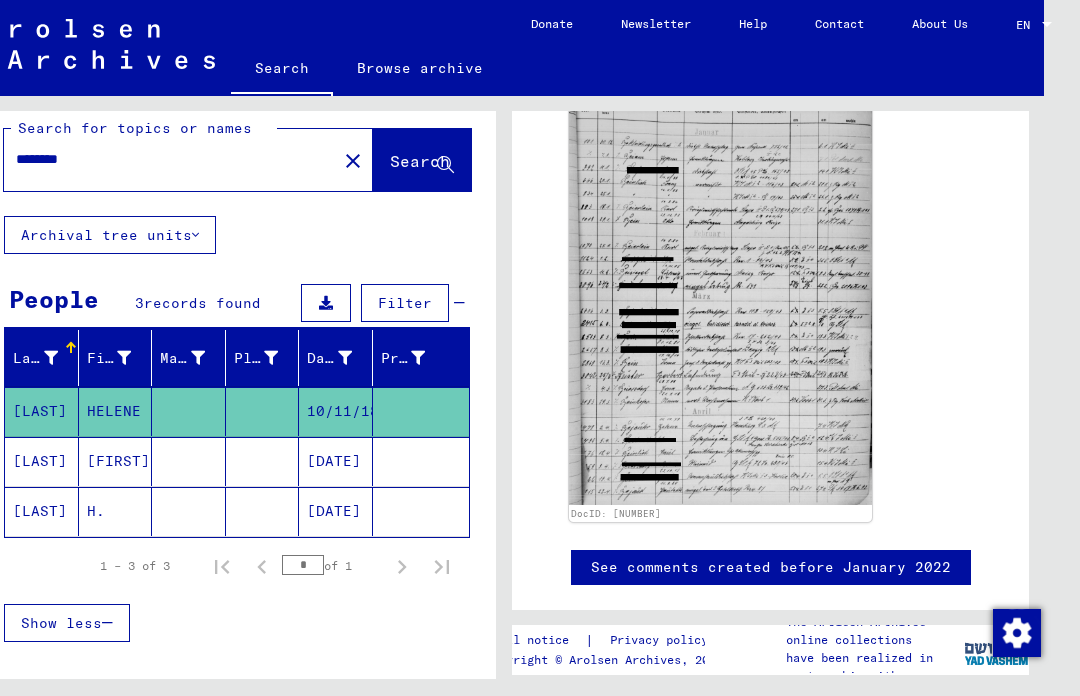 scroll, scrollTop: 338, scrollLeft: 0, axis: vertical 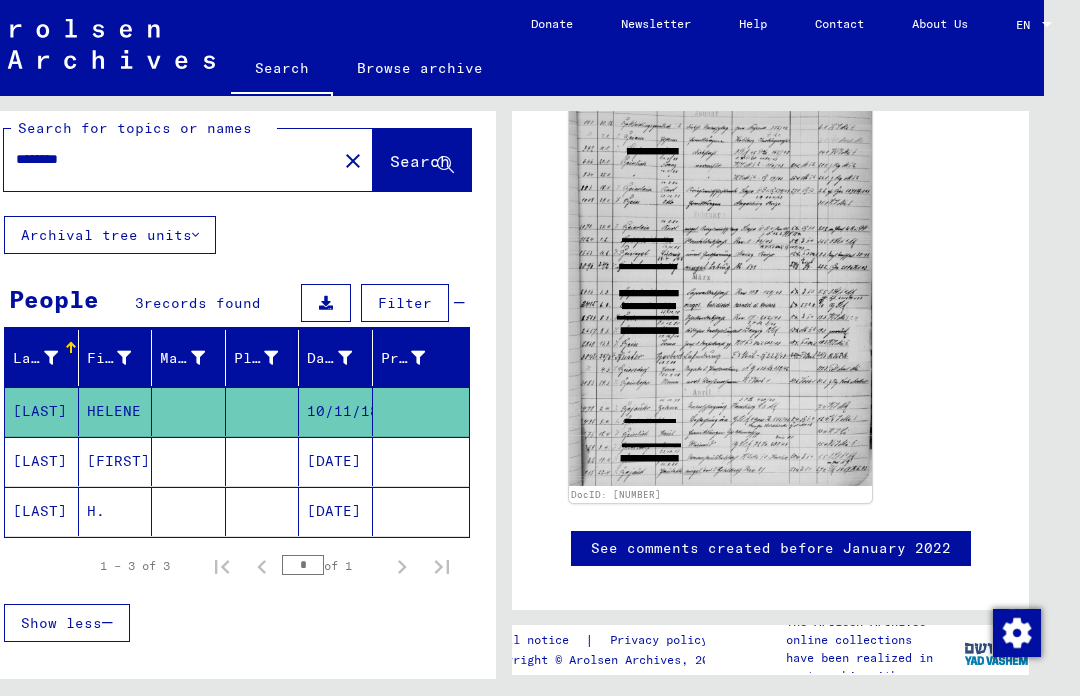 click on "[DATE]" at bounding box center [336, 511] 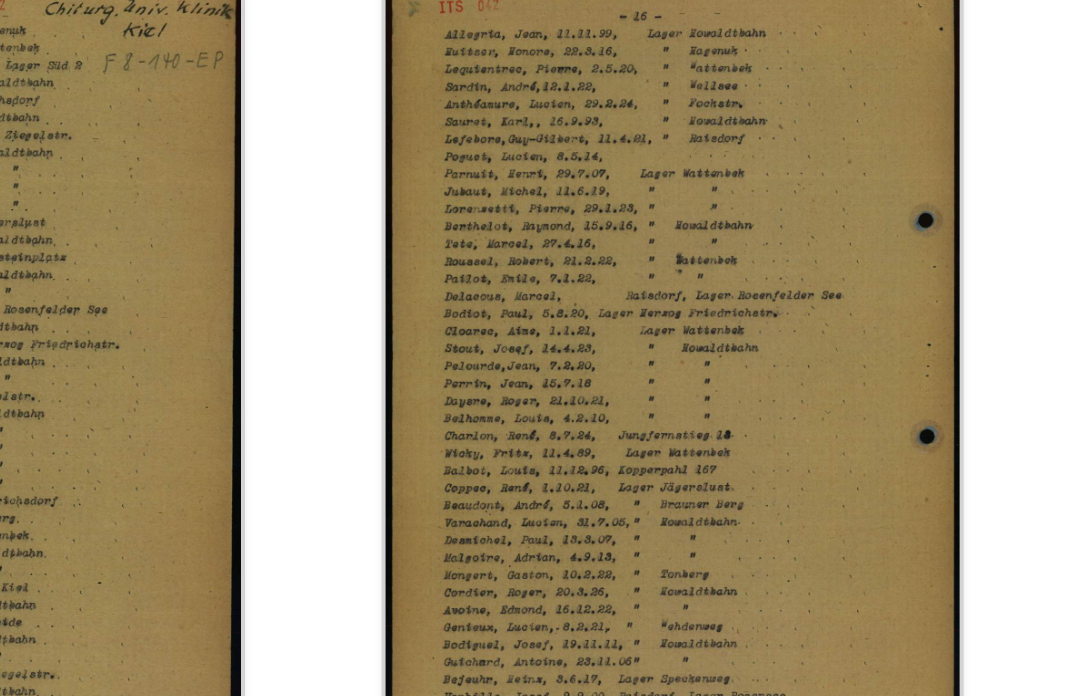 scroll, scrollTop: 32, scrollLeft: 0, axis: vertical 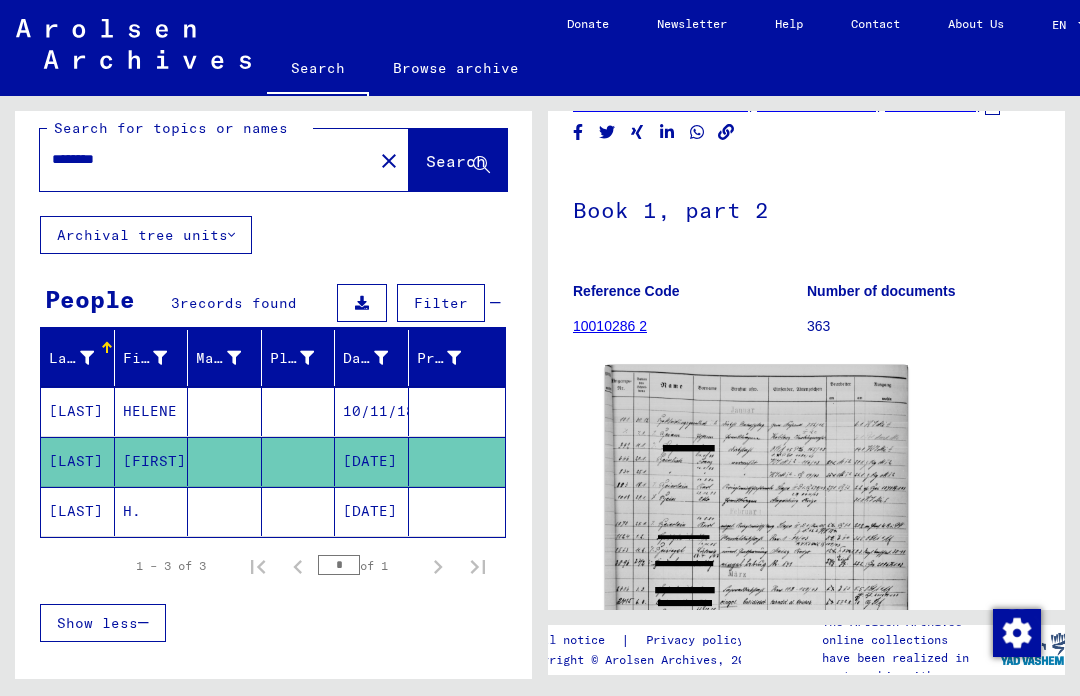 click on "*******" at bounding box center (206, 159) 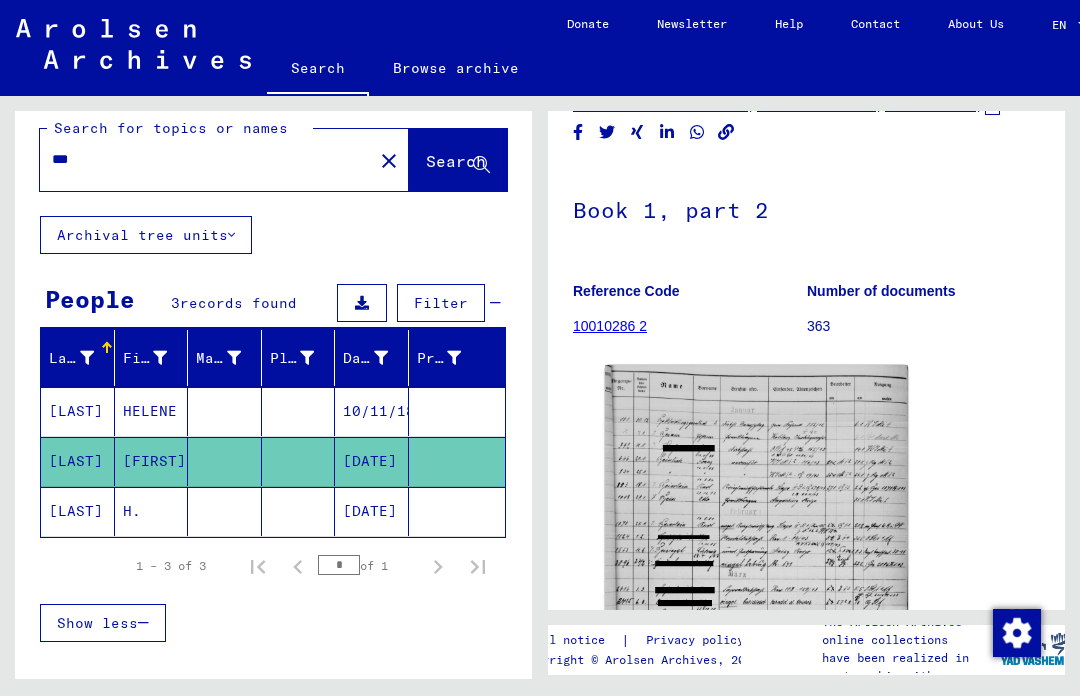 type on "*" 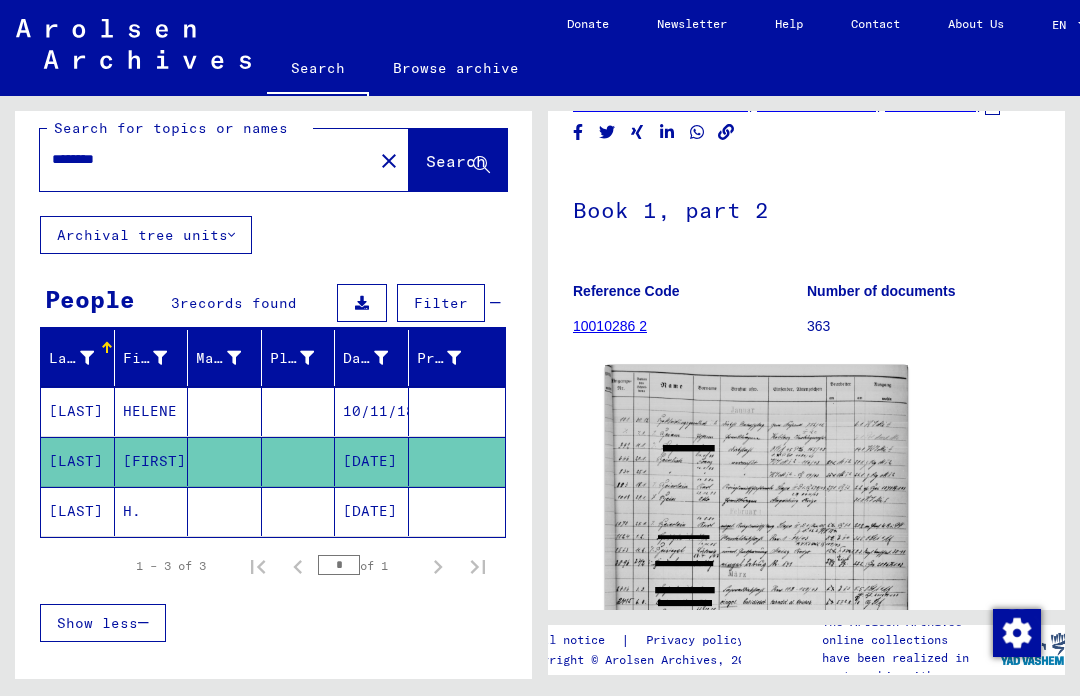 type on "*******" 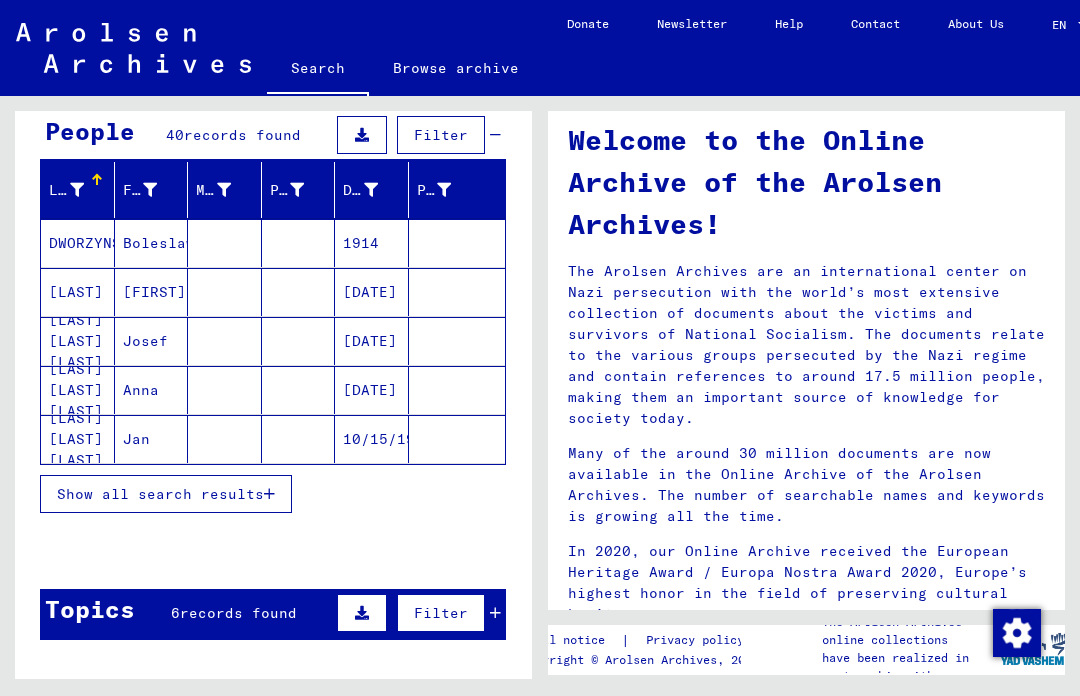 scroll, scrollTop: 232, scrollLeft: 0, axis: vertical 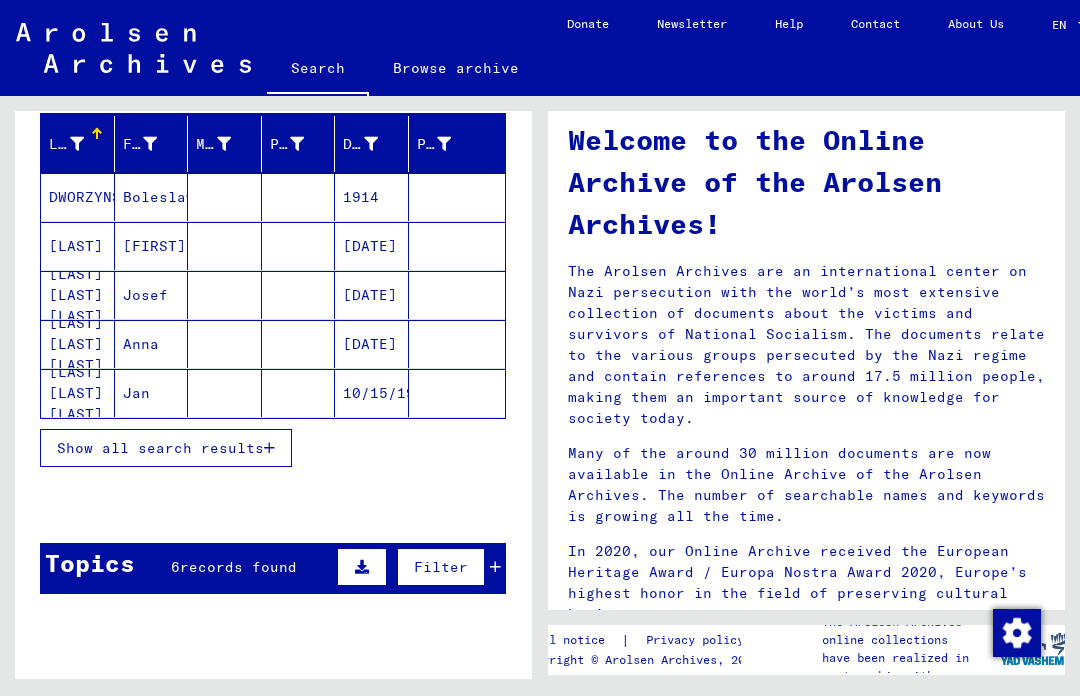 click on "Show all search results" at bounding box center (160, 448) 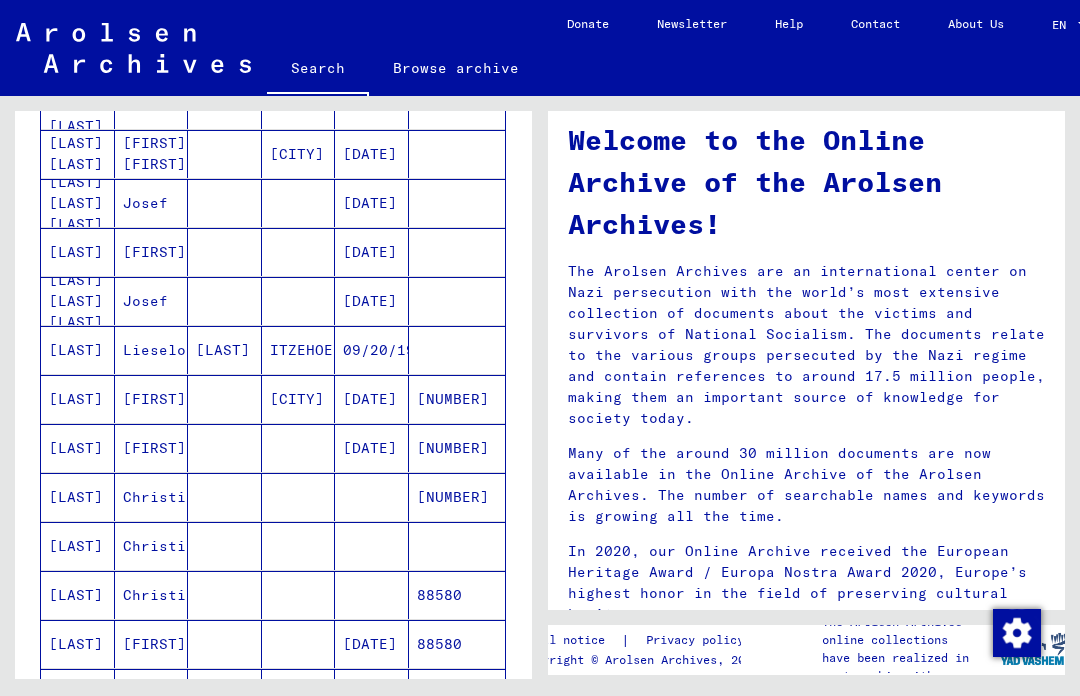 scroll, scrollTop: 589, scrollLeft: 0, axis: vertical 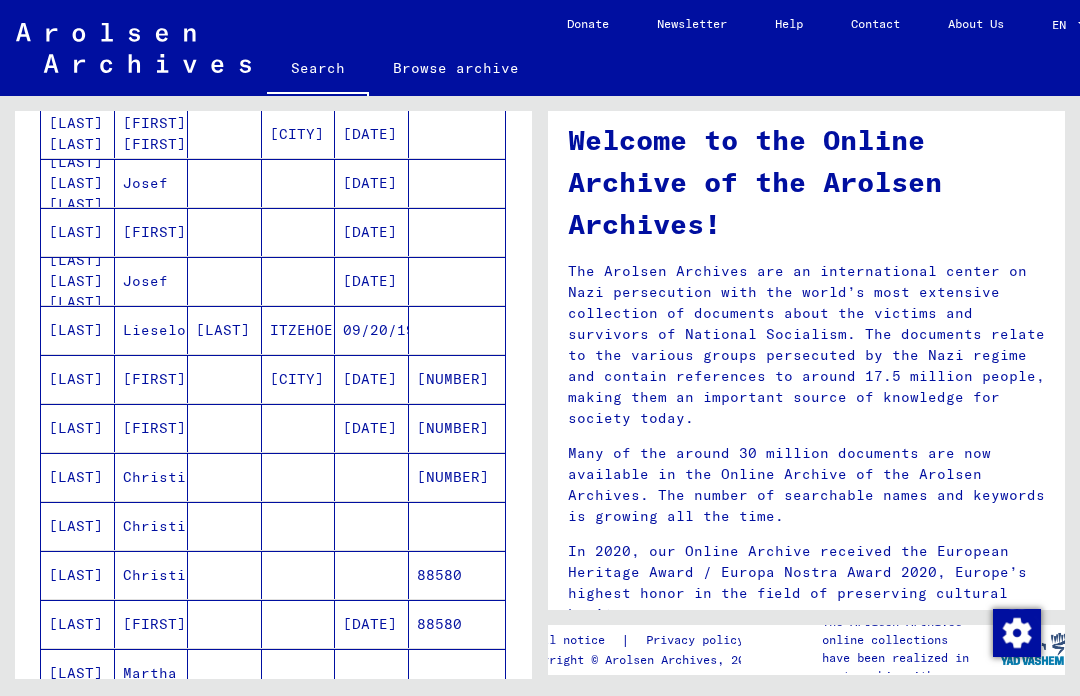 click at bounding box center (225, 428) 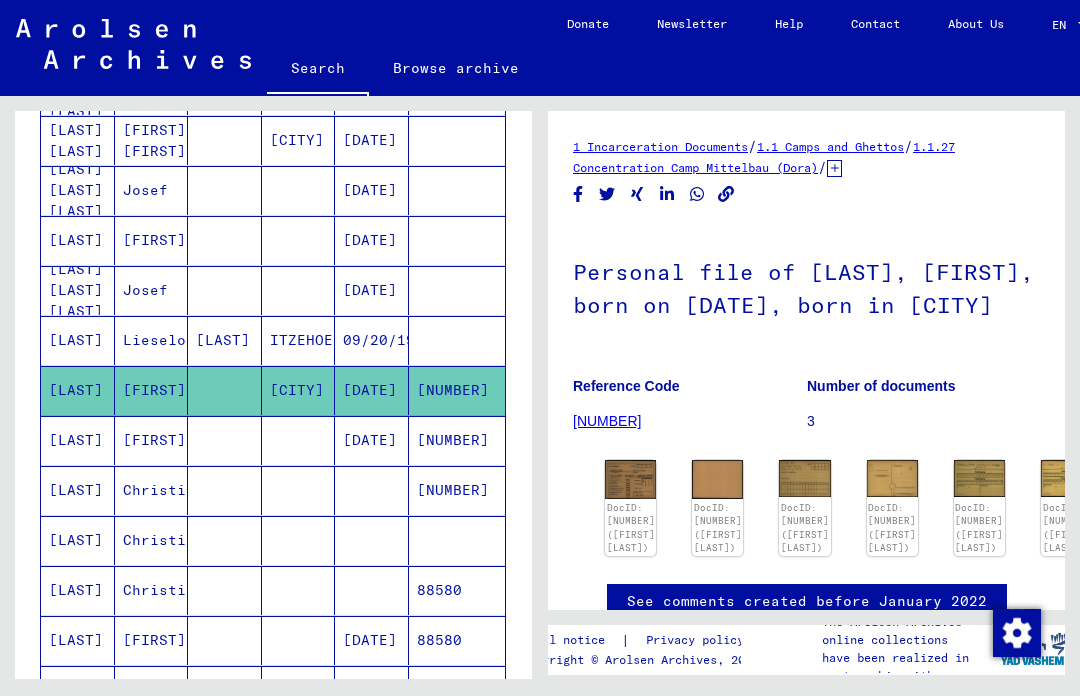 scroll, scrollTop: 0, scrollLeft: 0, axis: both 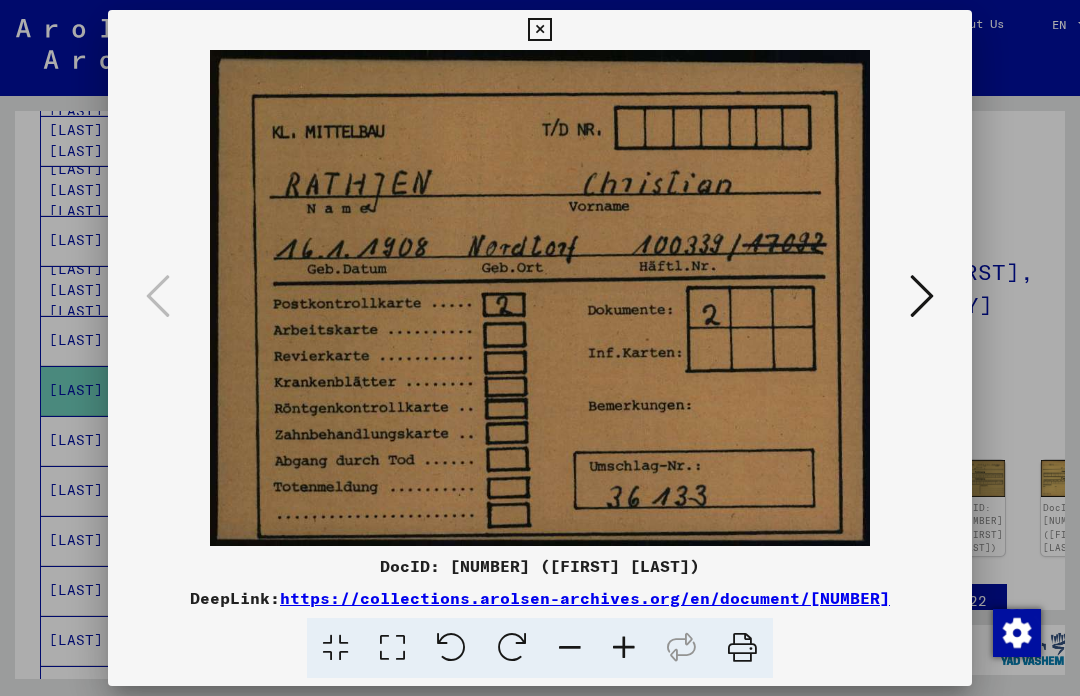 click at bounding box center (540, 348) 